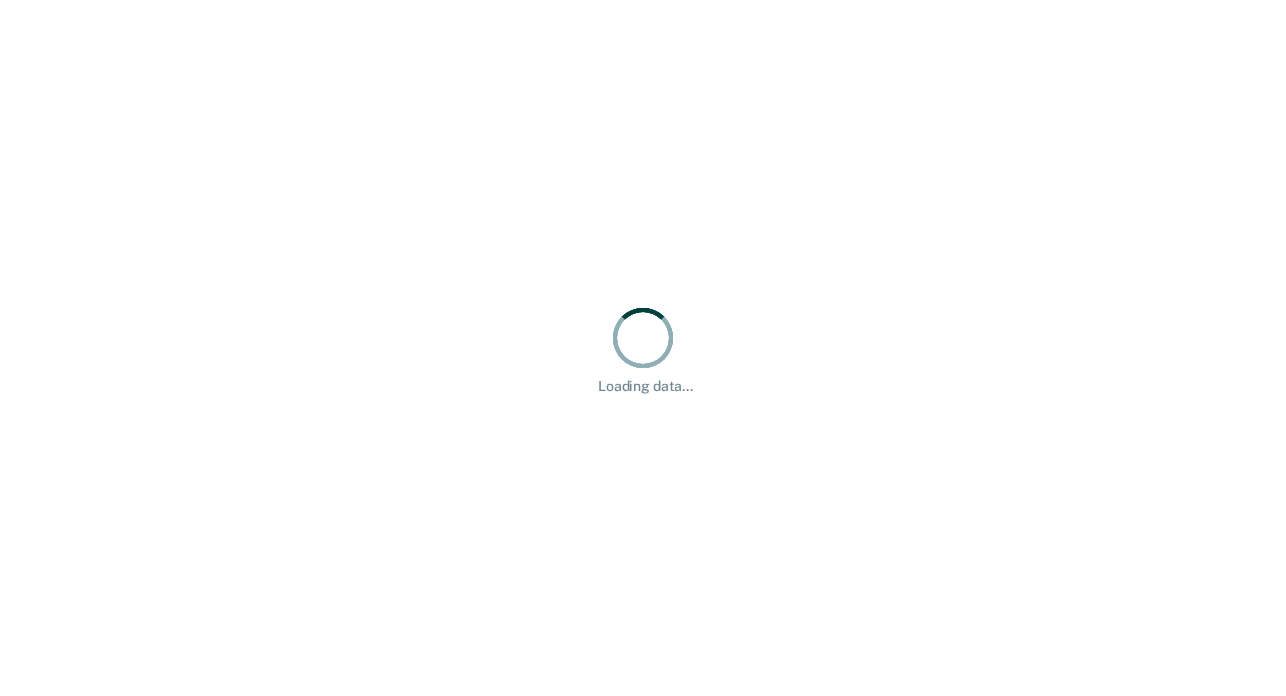 scroll, scrollTop: 0, scrollLeft: 0, axis: both 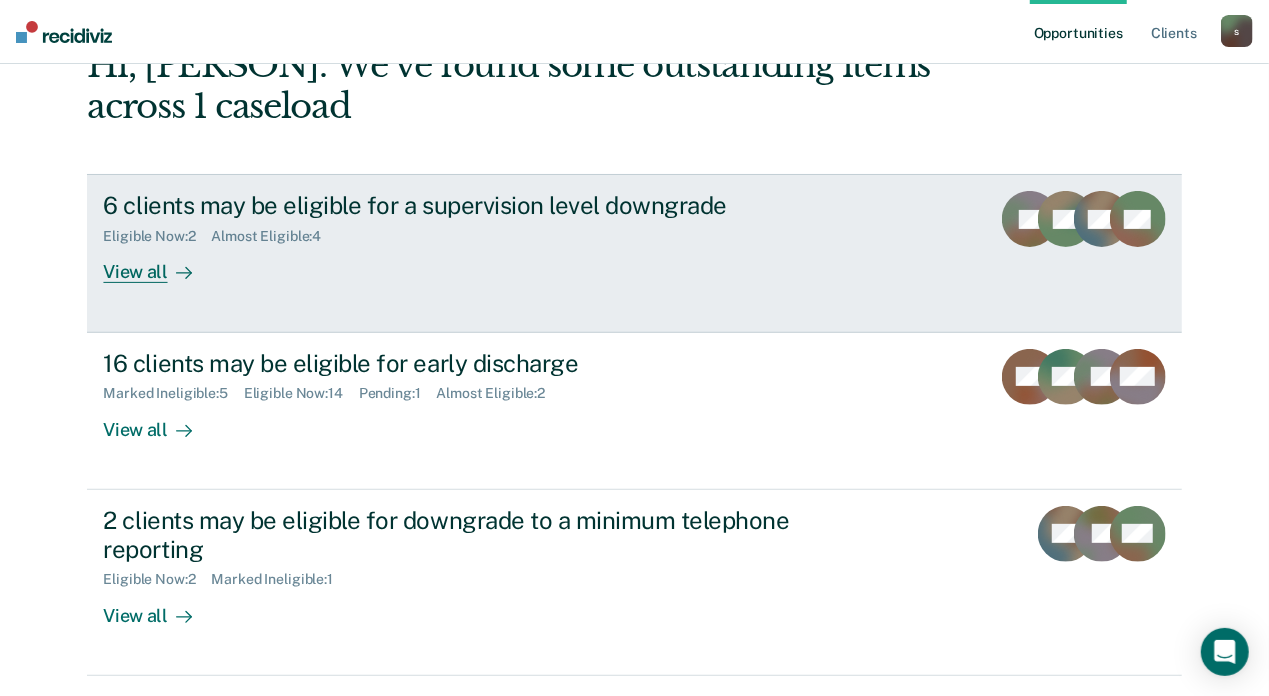 click on "View all" at bounding box center (159, 264) 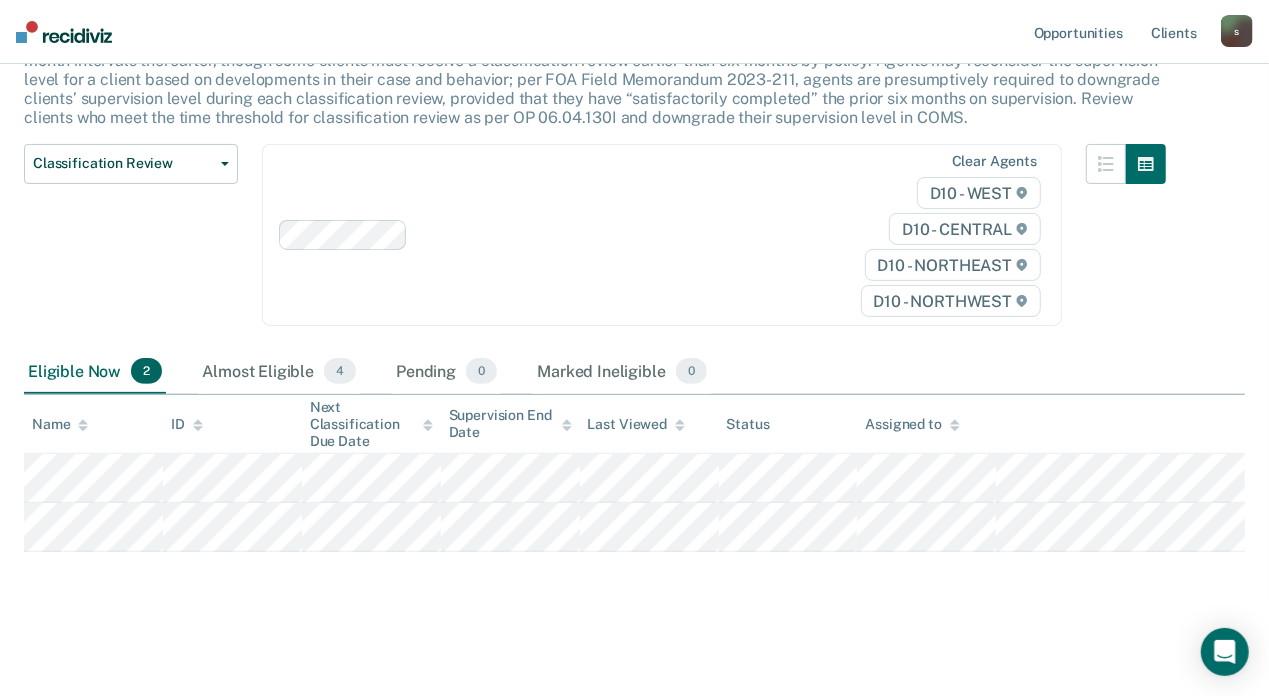 scroll, scrollTop: 179, scrollLeft: 0, axis: vertical 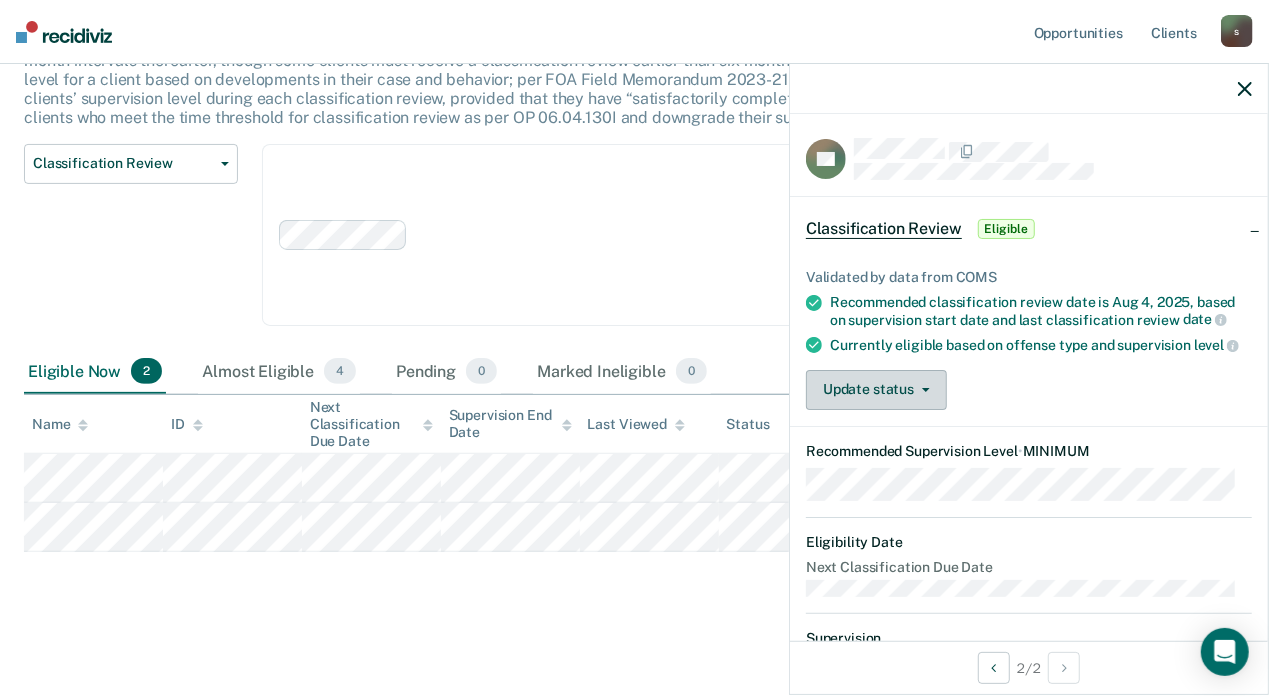click on "Update status" at bounding box center (876, 390) 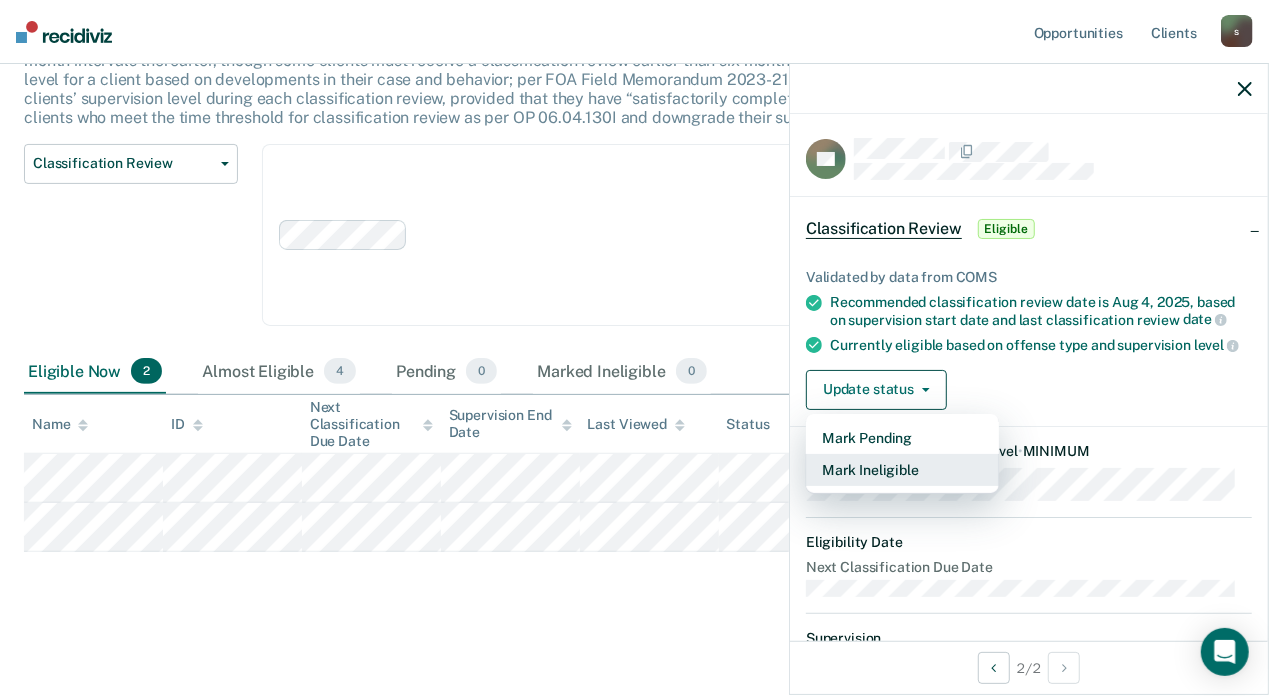 click on "Mark Ineligible" at bounding box center [902, 470] 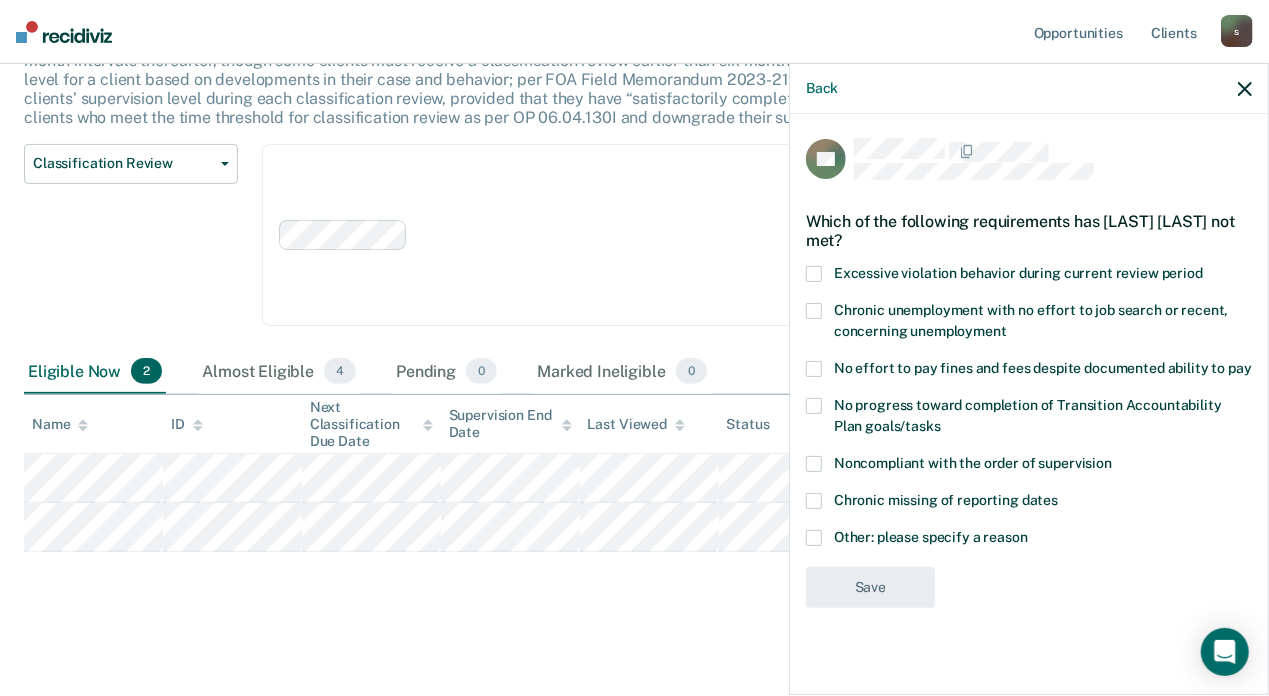 click at bounding box center (814, 538) 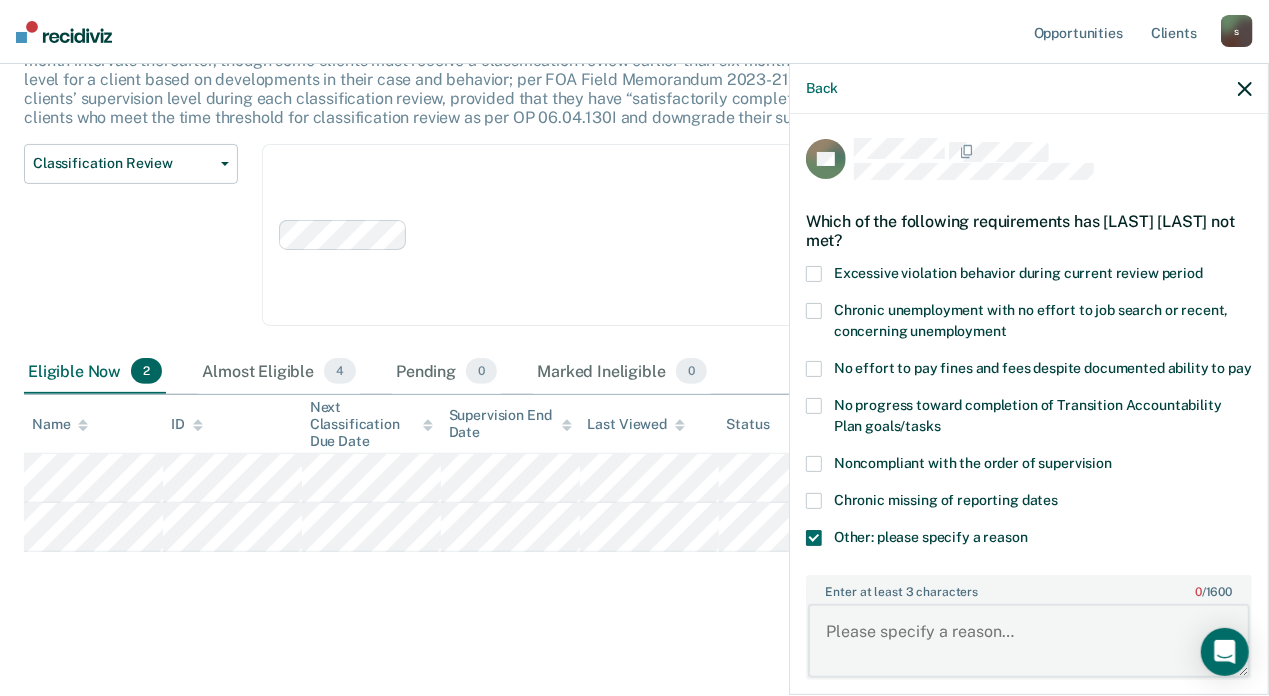 click on "Enter at least 3 characters 0  /  1600" at bounding box center (1029, 641) 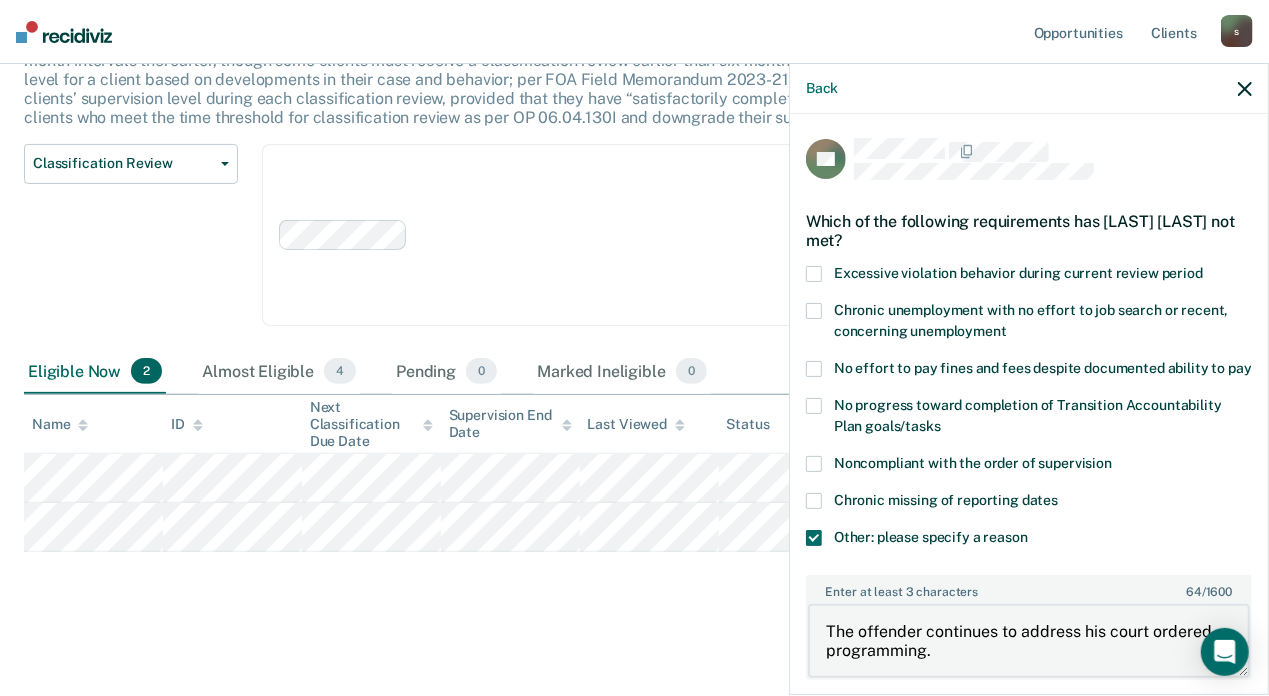 type on "The offender continues to address his court ordered programming." 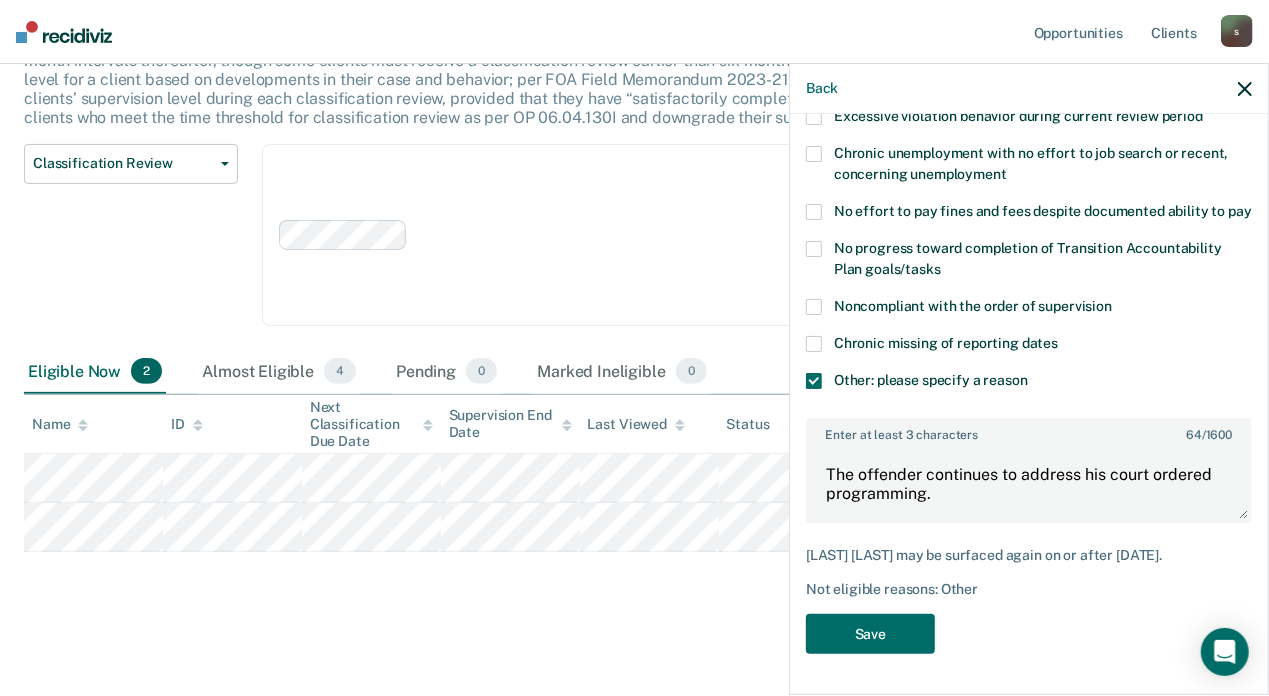 scroll, scrollTop: 172, scrollLeft: 0, axis: vertical 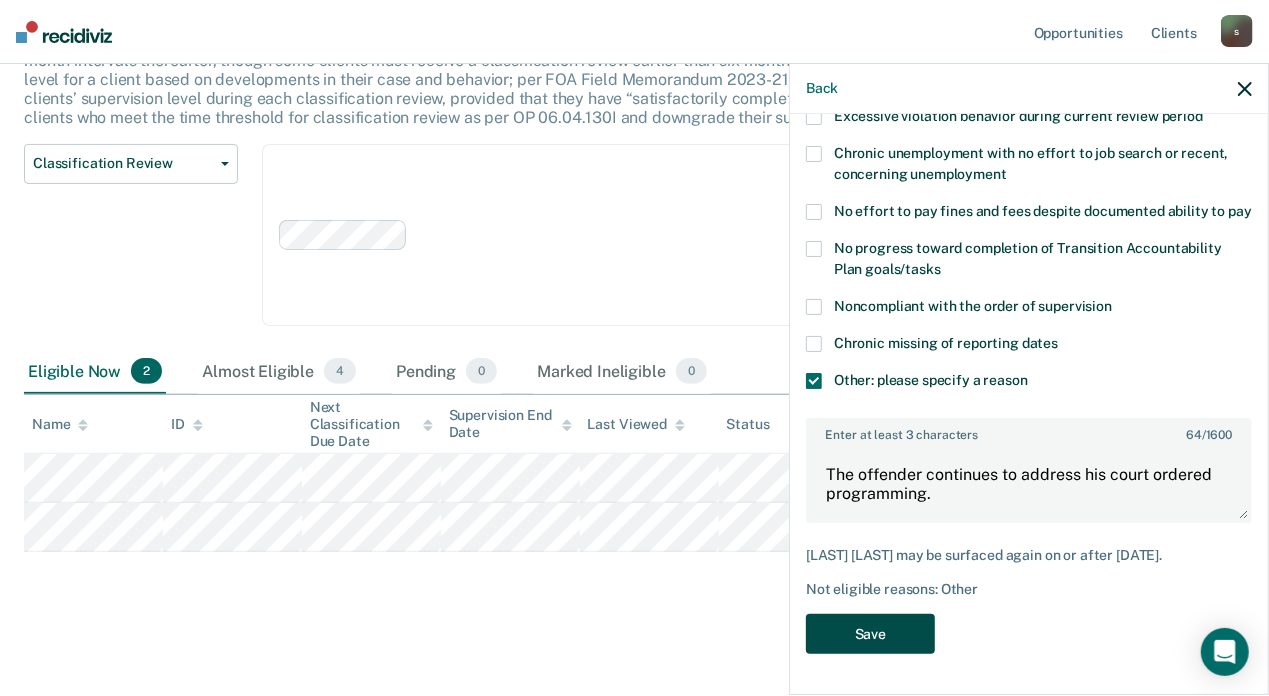 click on "Save" at bounding box center (870, 634) 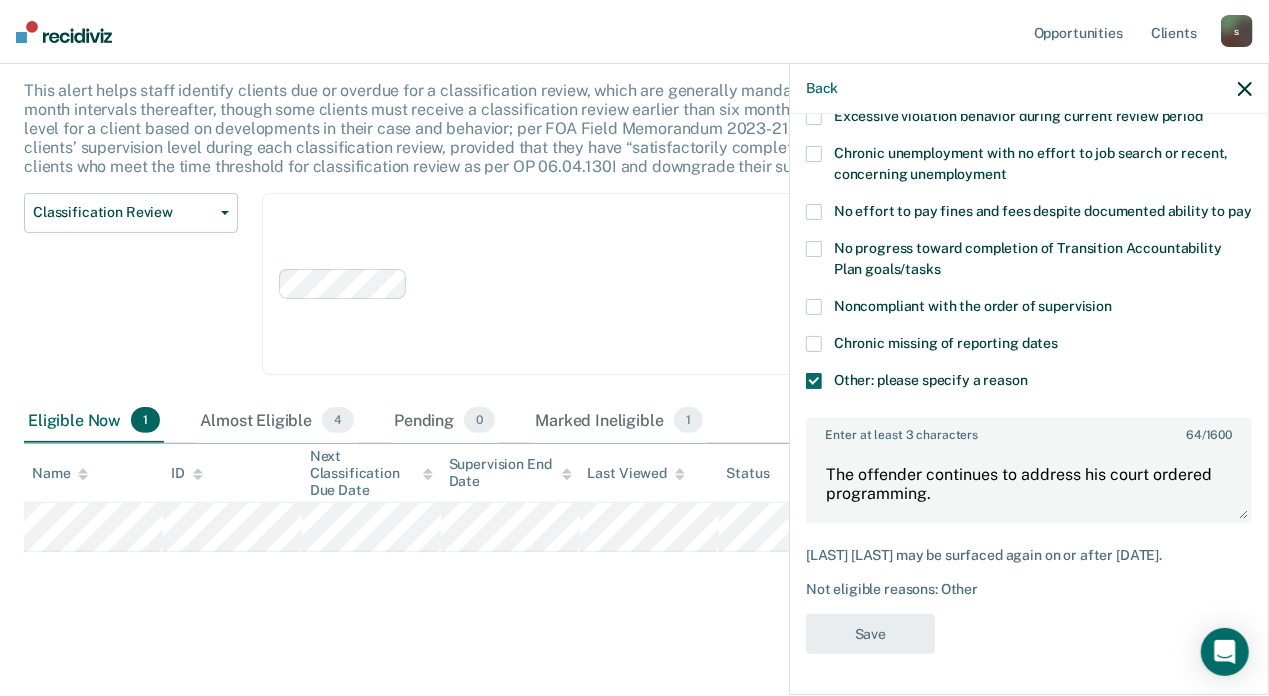 scroll, scrollTop: 131, scrollLeft: 0, axis: vertical 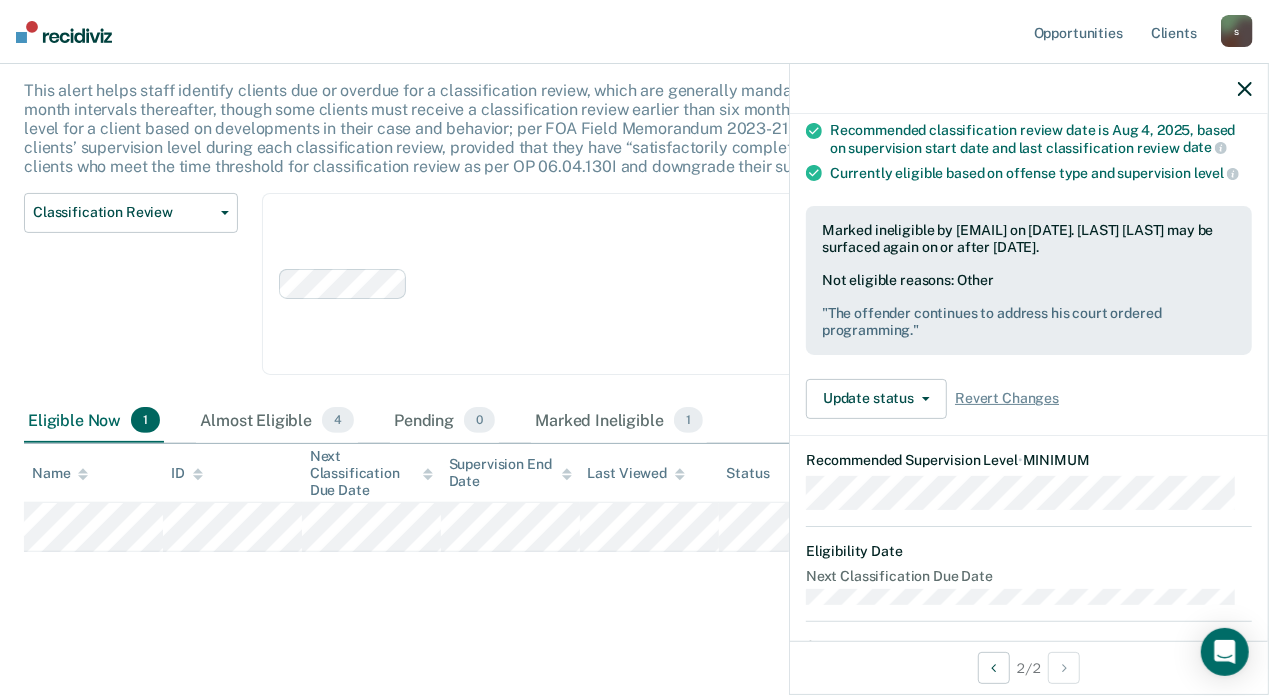click 